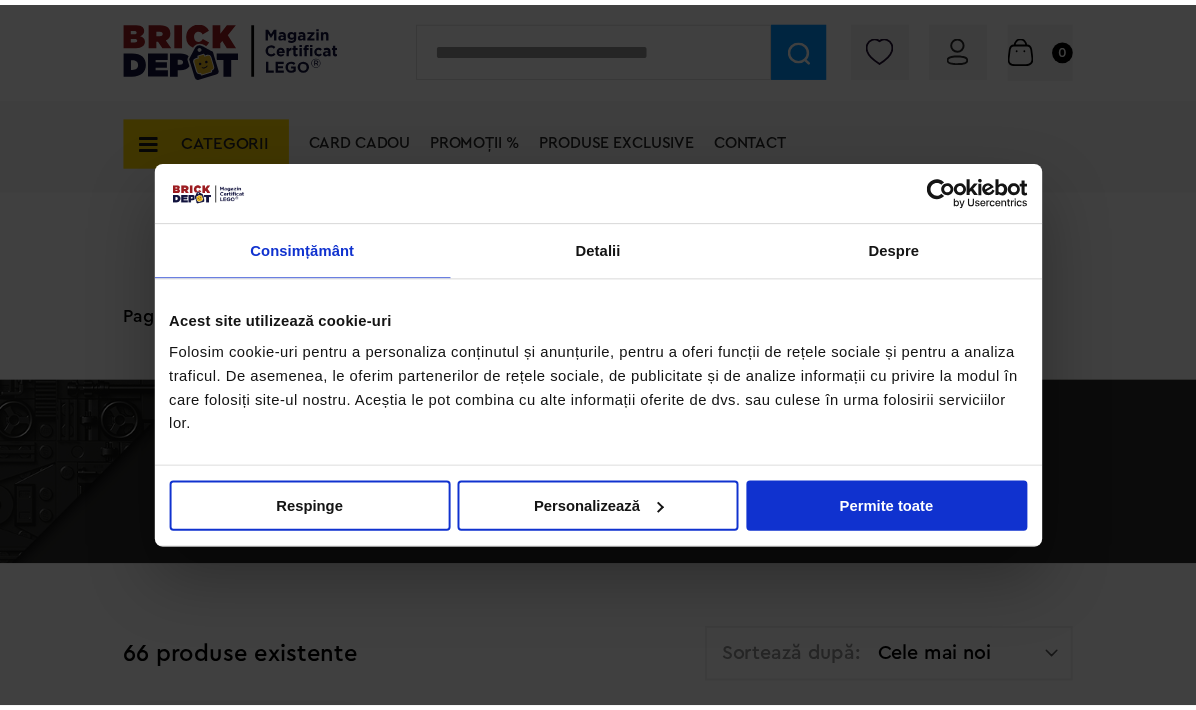 scroll, scrollTop: 458, scrollLeft: 0, axis: vertical 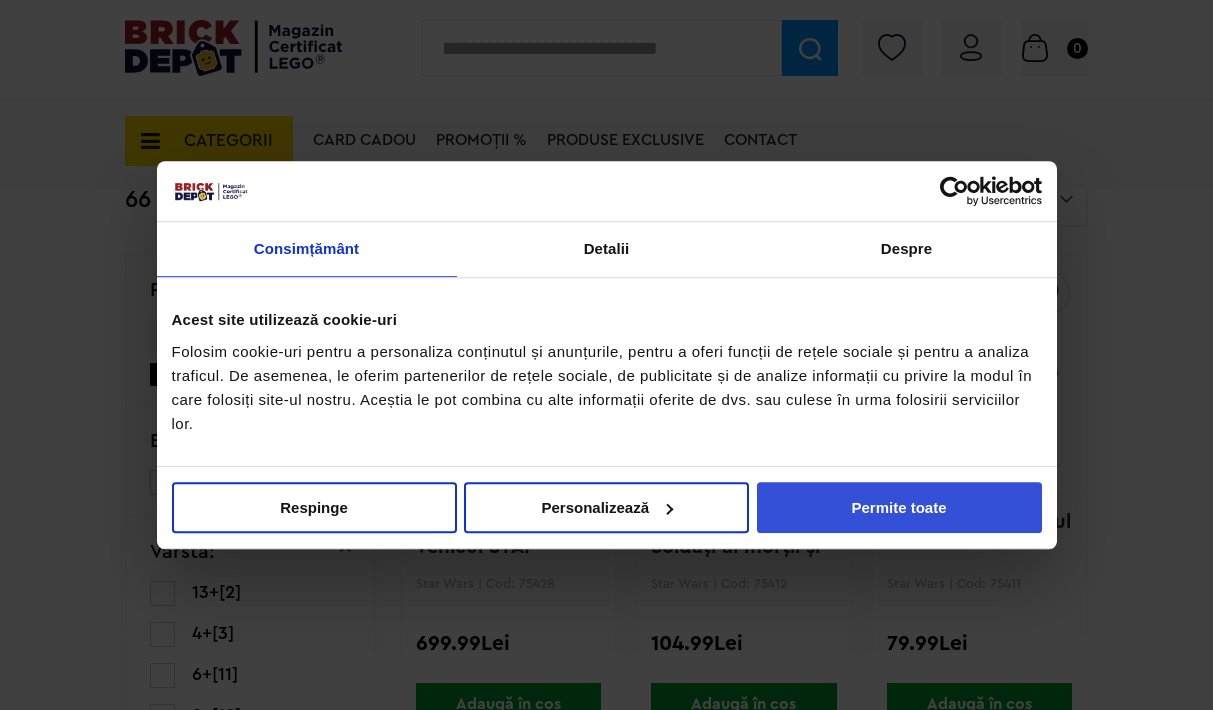 click on "Permite toate" at bounding box center (899, 507) 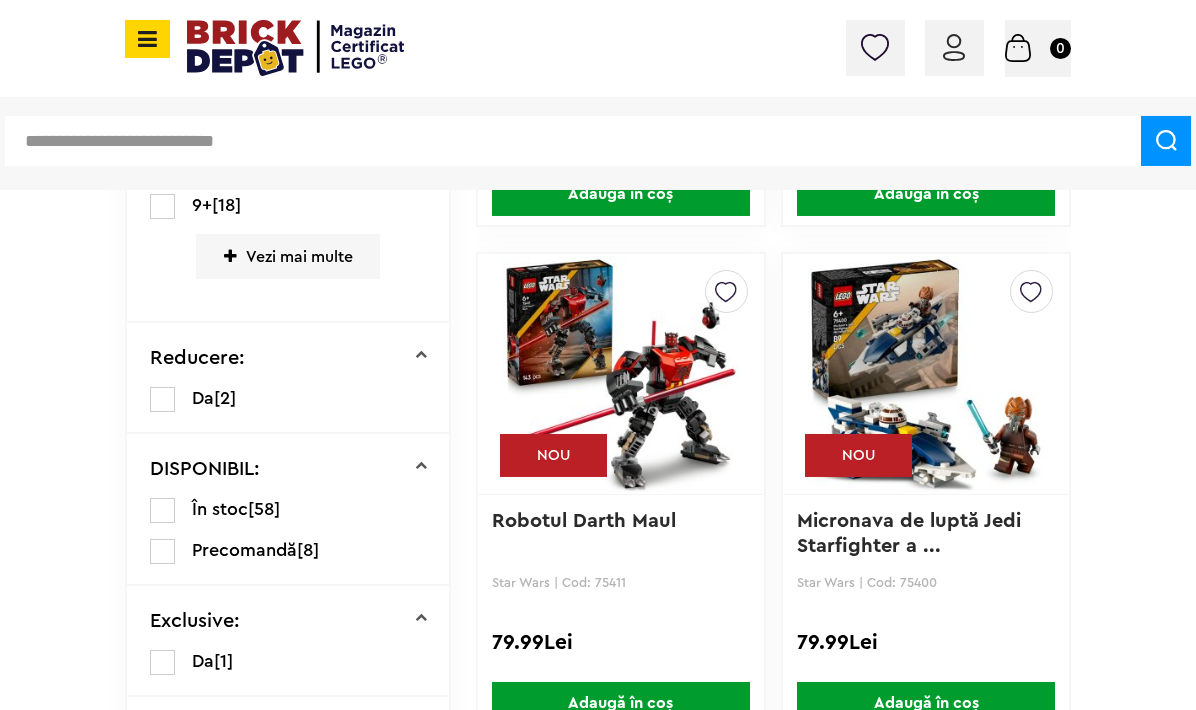 scroll, scrollTop: 968, scrollLeft: 0, axis: vertical 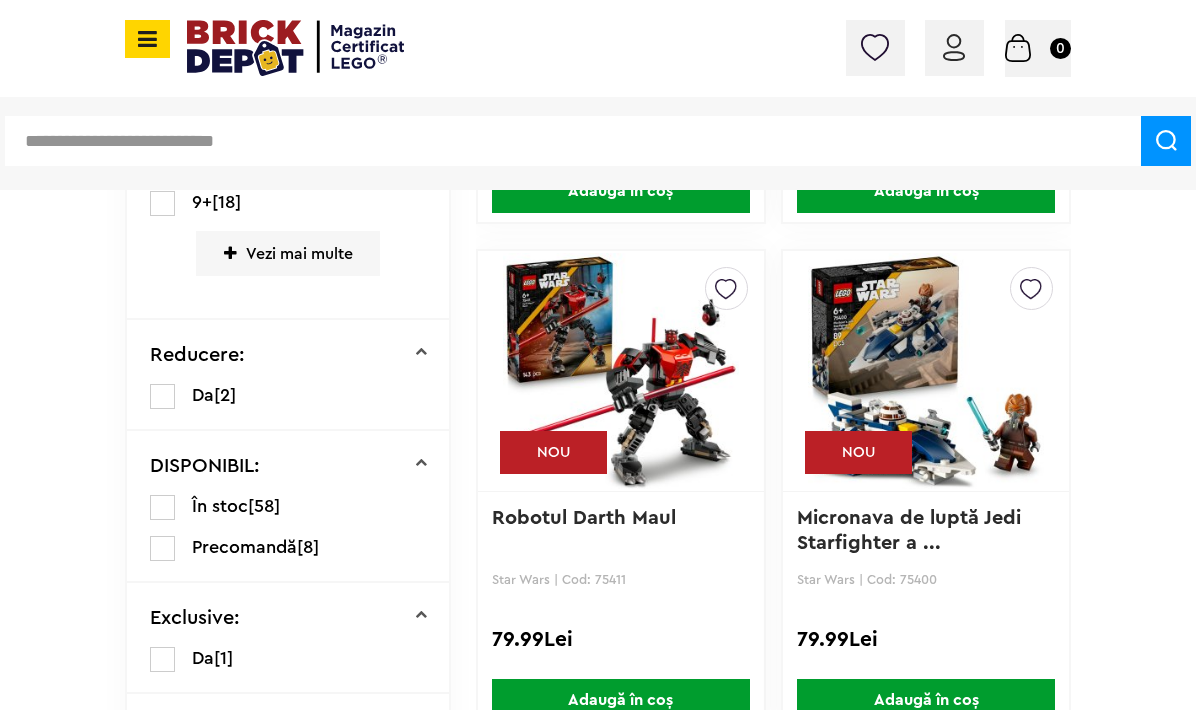 click at bounding box center [926, 880] 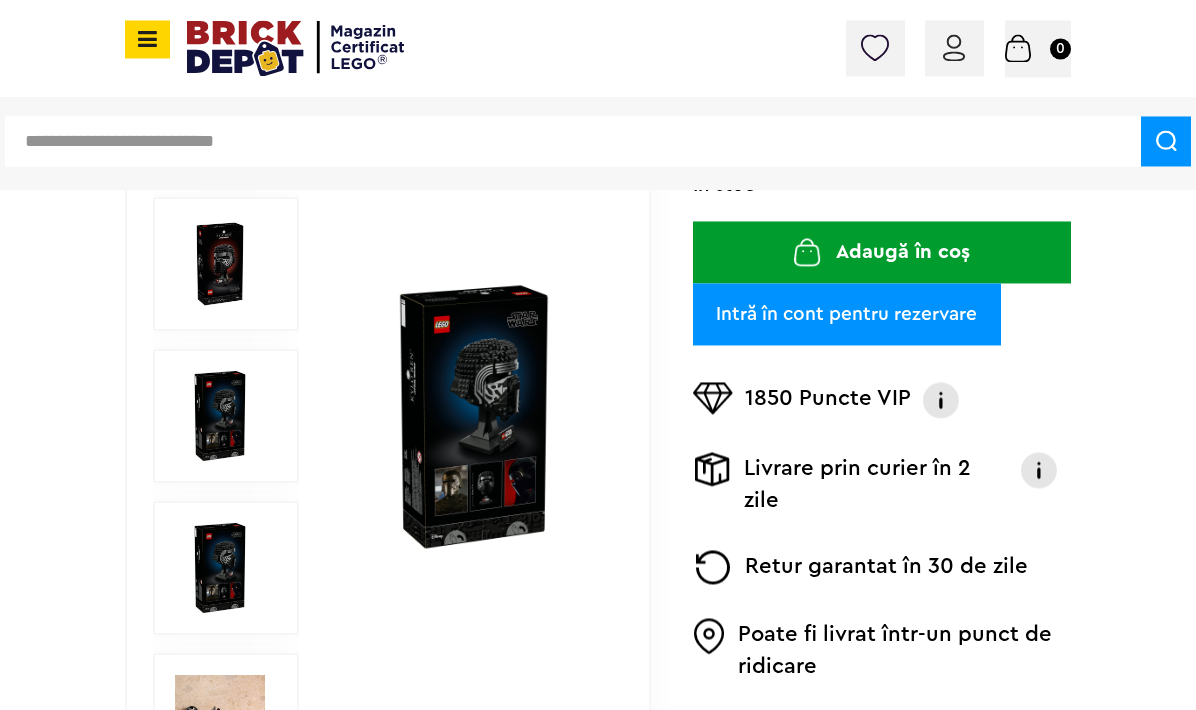 scroll, scrollTop: 408, scrollLeft: 0, axis: vertical 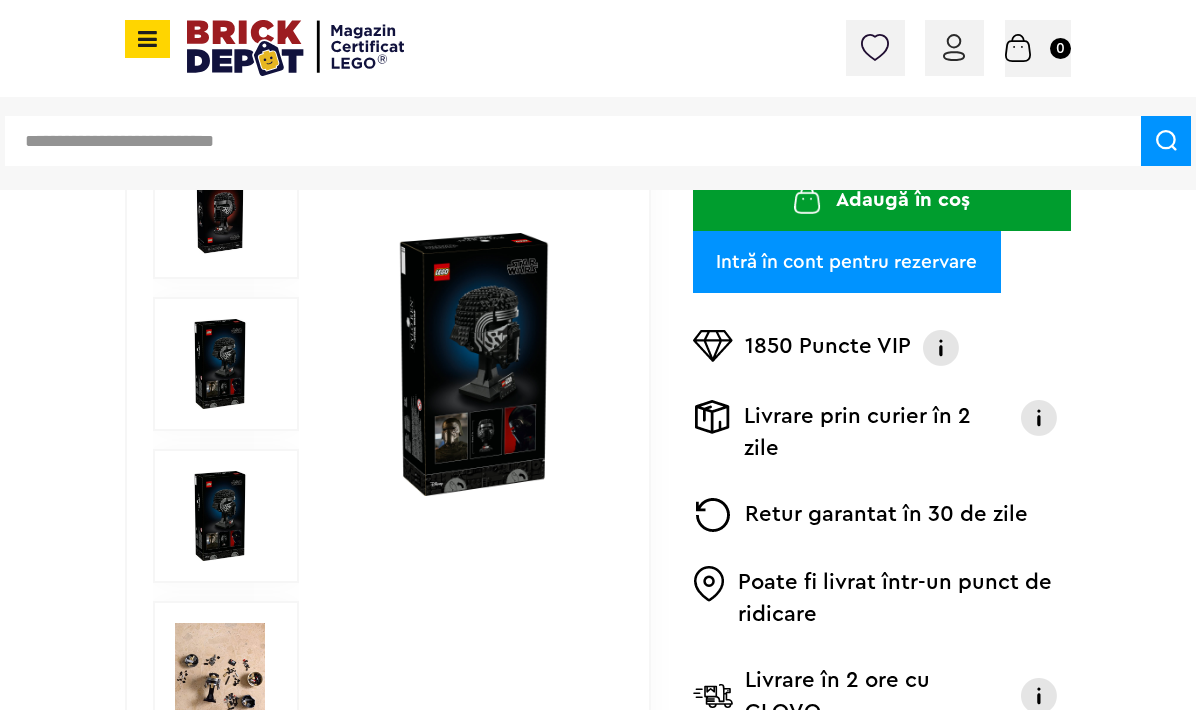 click at bounding box center [220, 364] 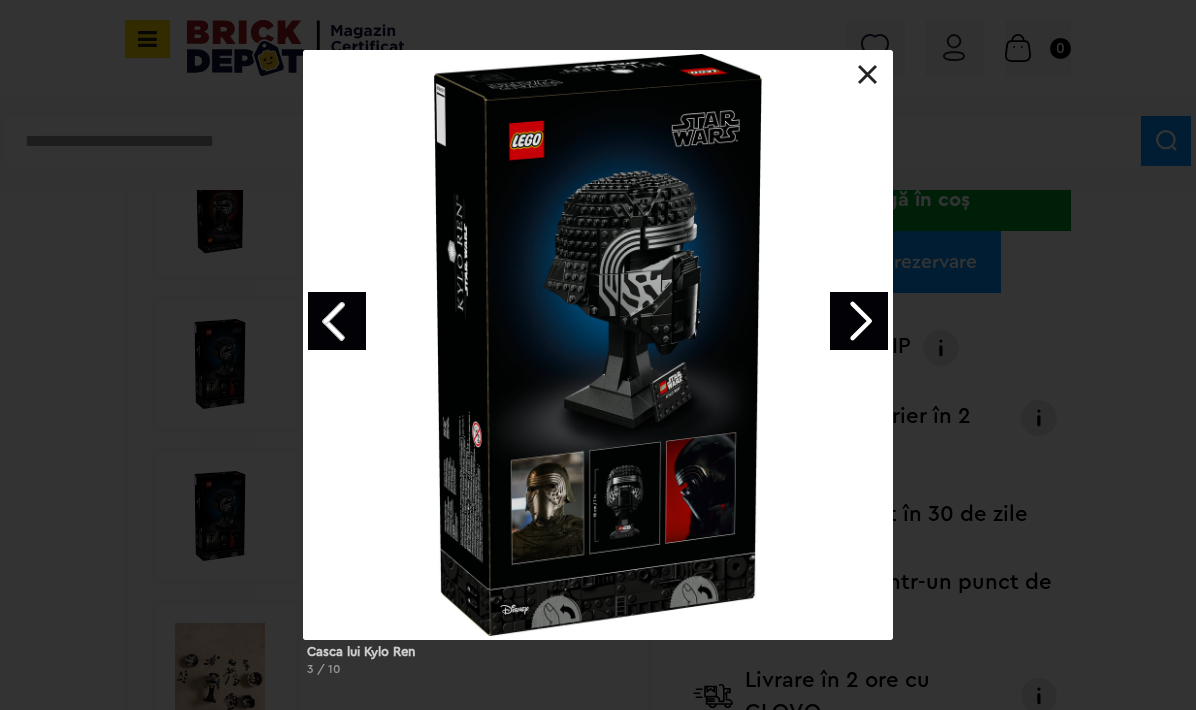 click at bounding box center [859, 321] 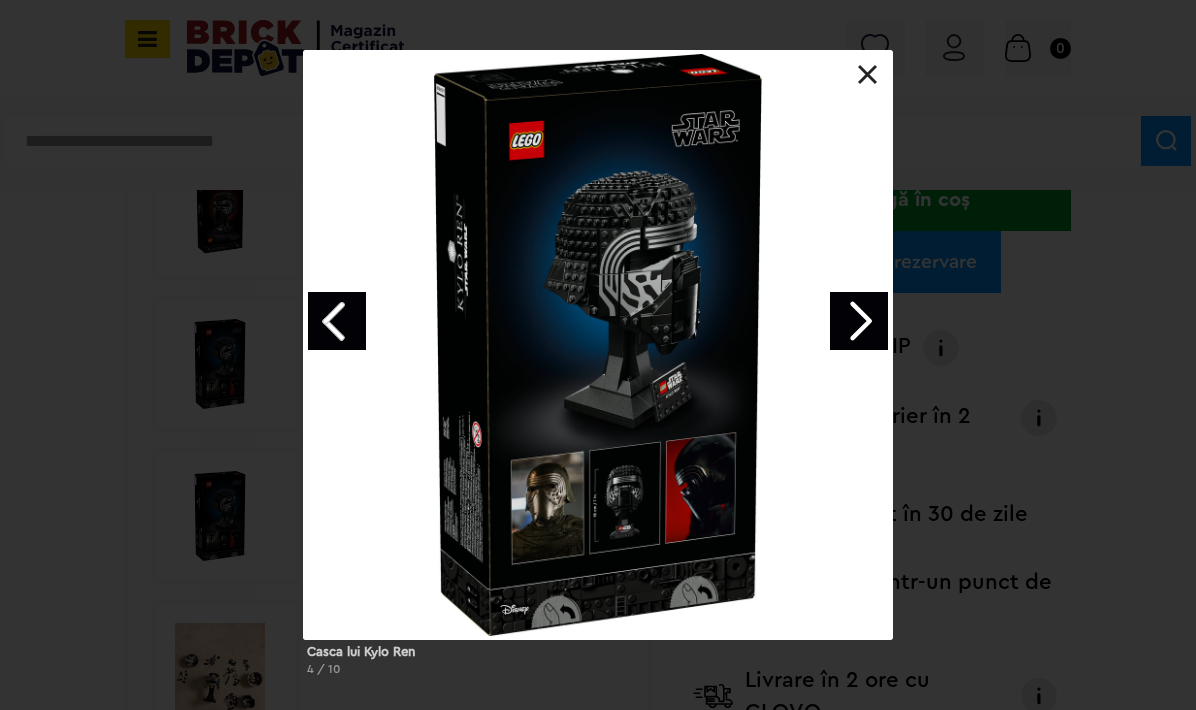 click at bounding box center [859, 321] 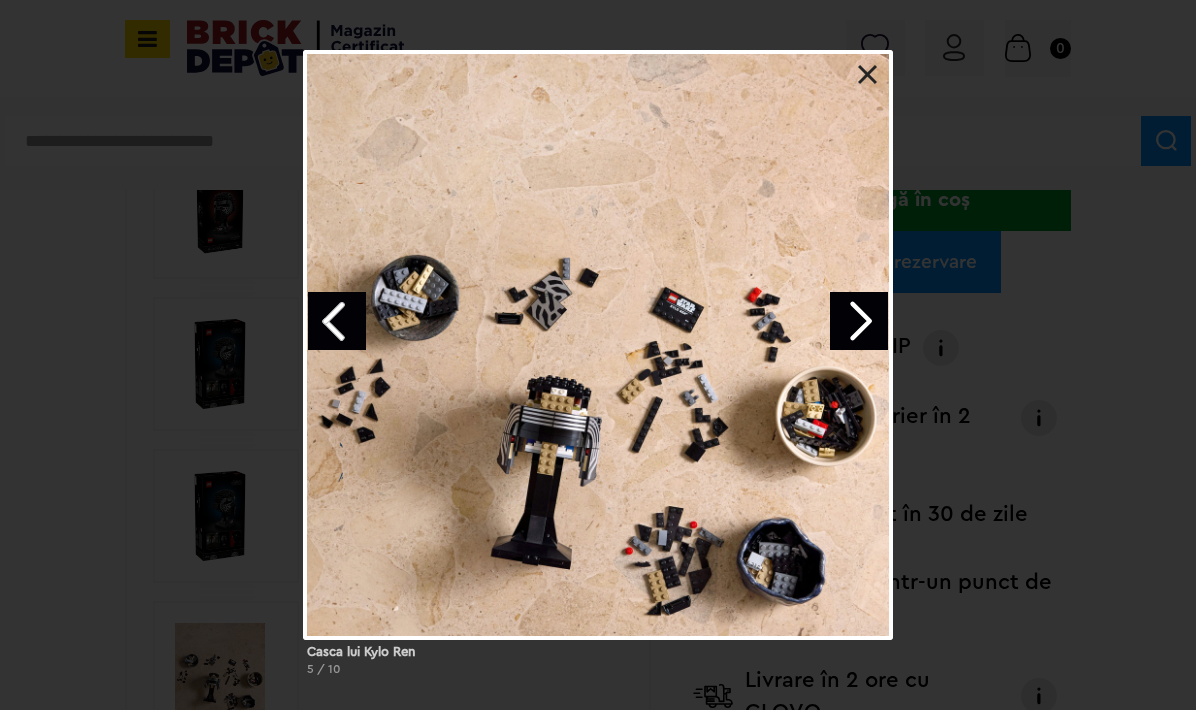 click at bounding box center (859, 321) 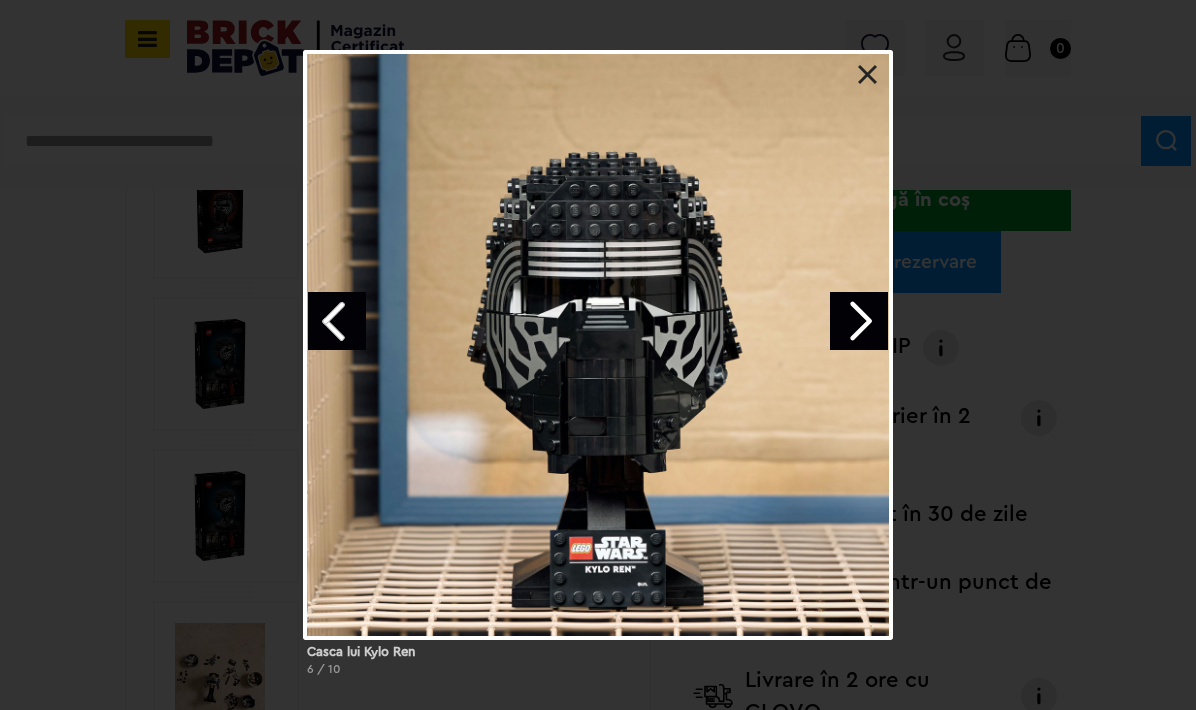 click at bounding box center [868, 75] 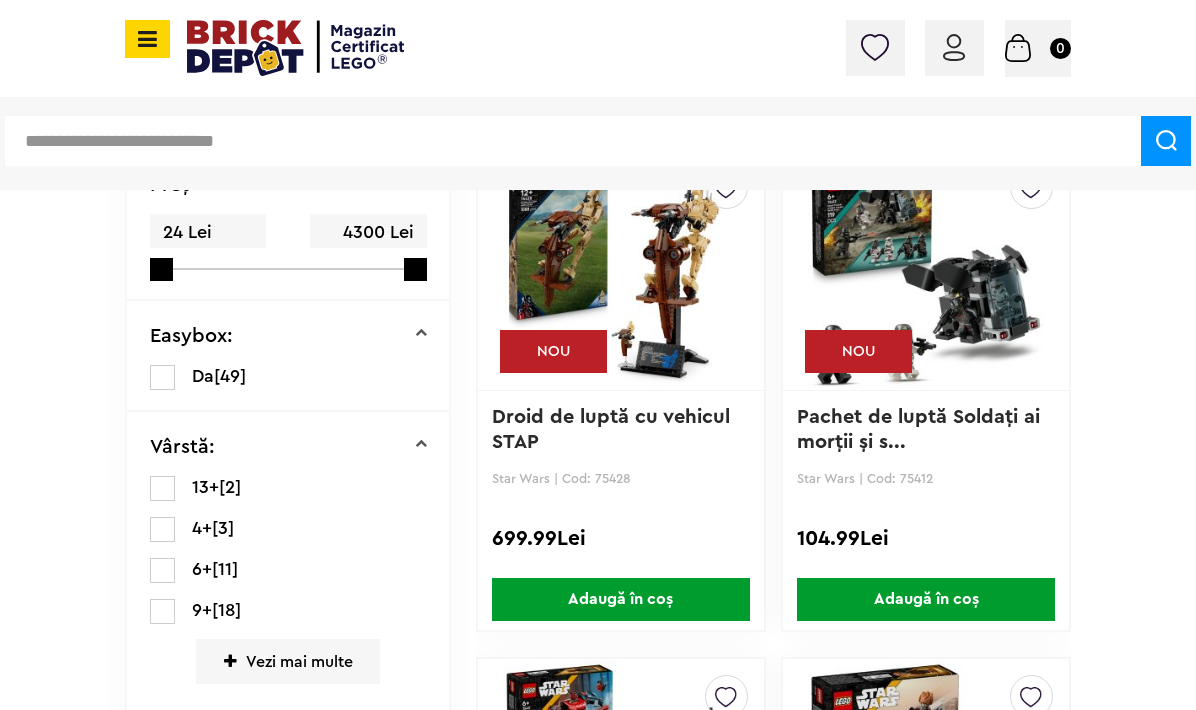 scroll, scrollTop: 662, scrollLeft: 0, axis: vertical 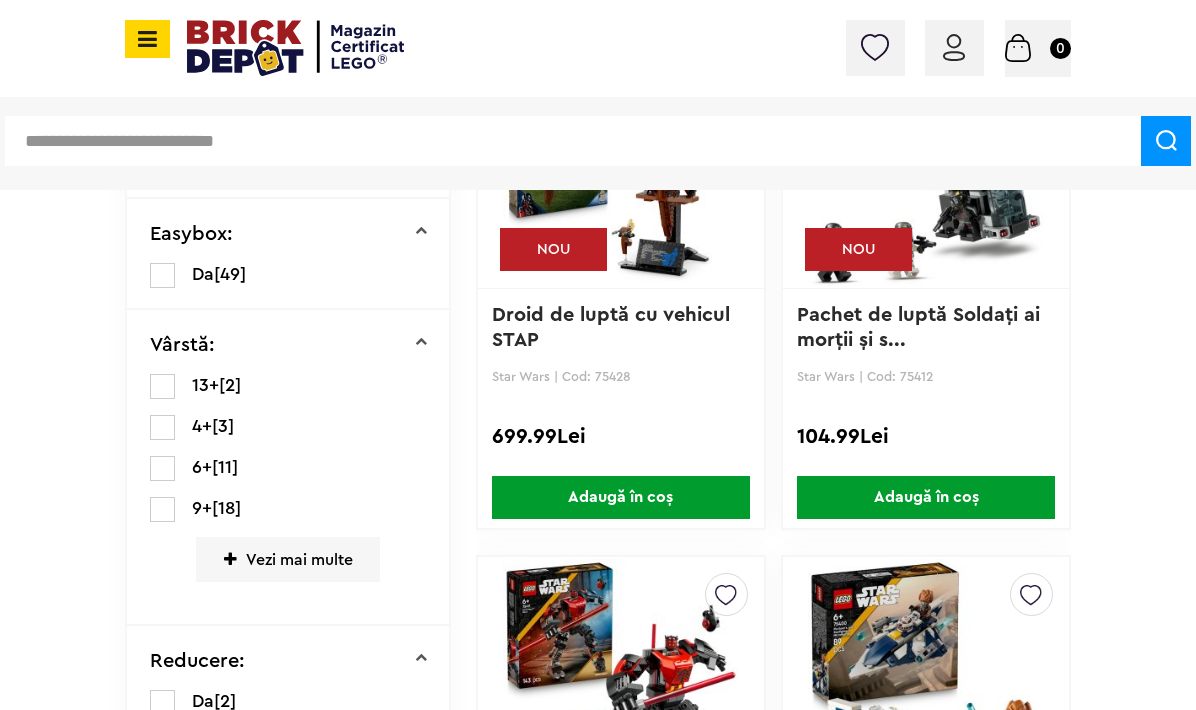 click on "[18]" at bounding box center [226, 508] 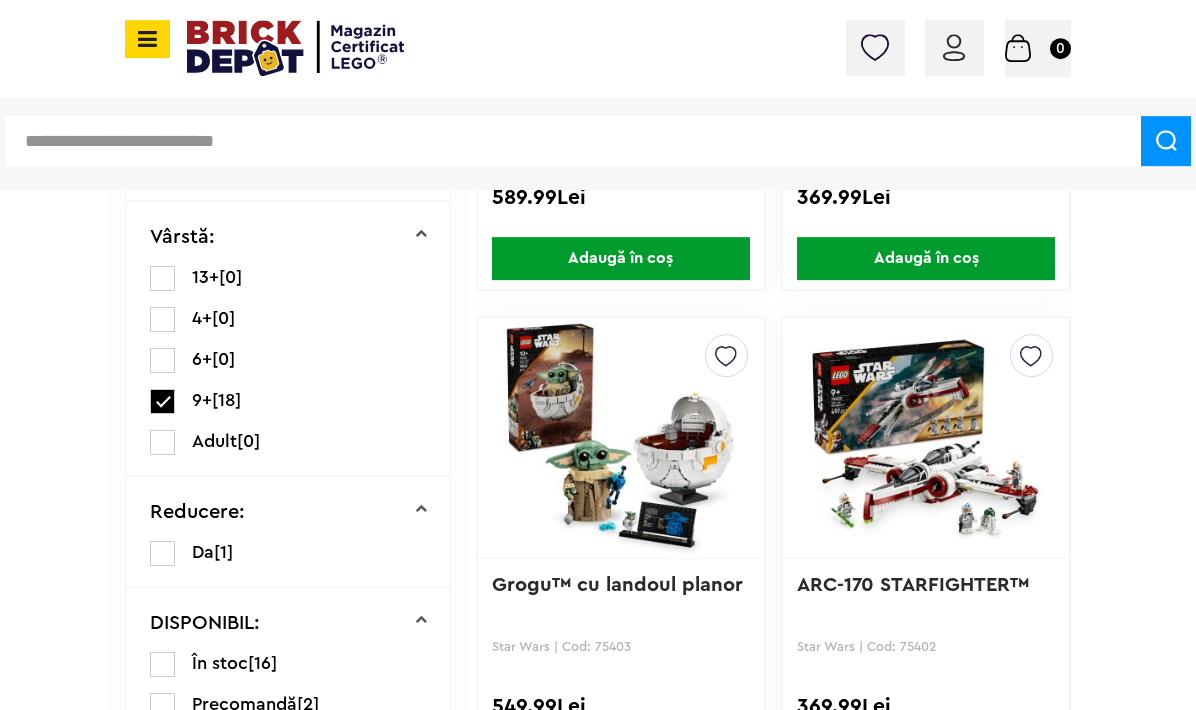 scroll, scrollTop: 714, scrollLeft: 0, axis: vertical 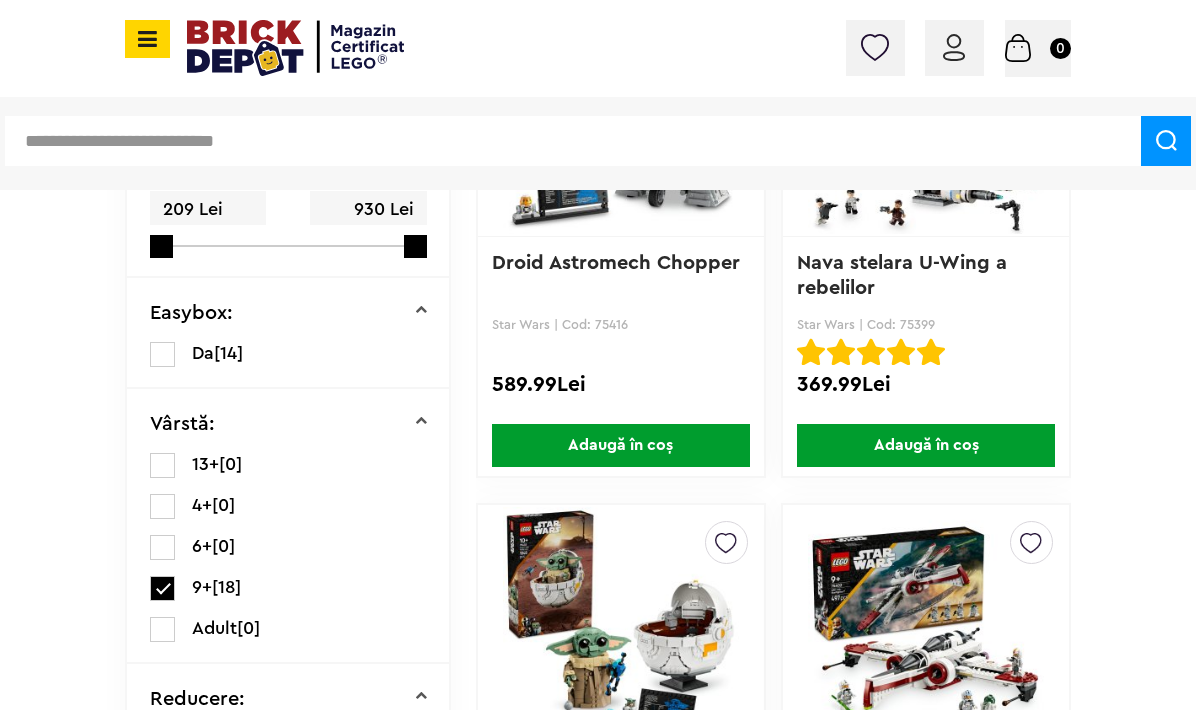 click at bounding box center [162, 588] 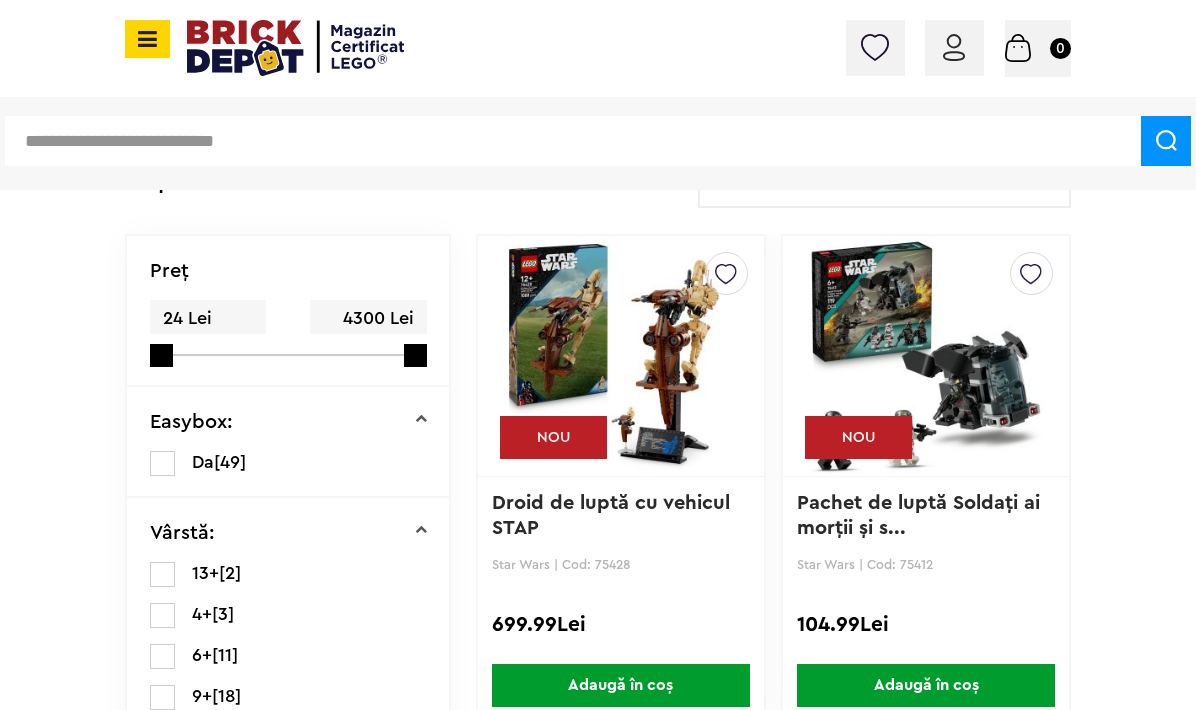 scroll, scrollTop: 510, scrollLeft: 0, axis: vertical 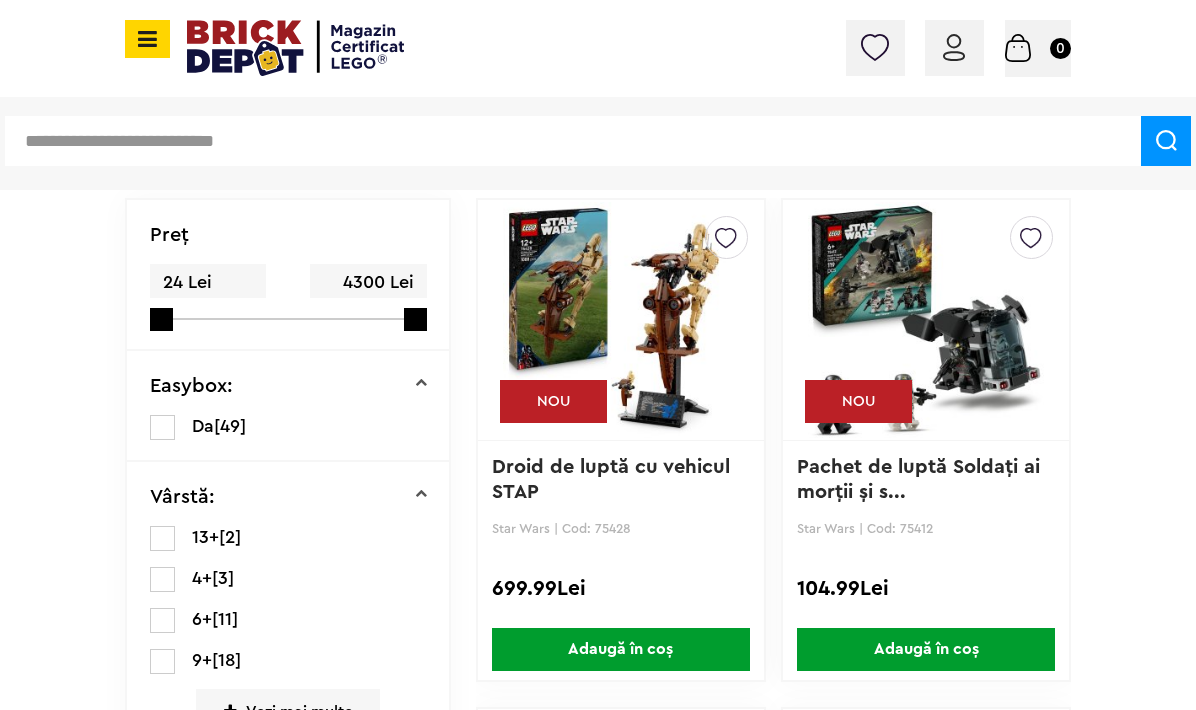 click on "NOU" at bounding box center [553, 910] 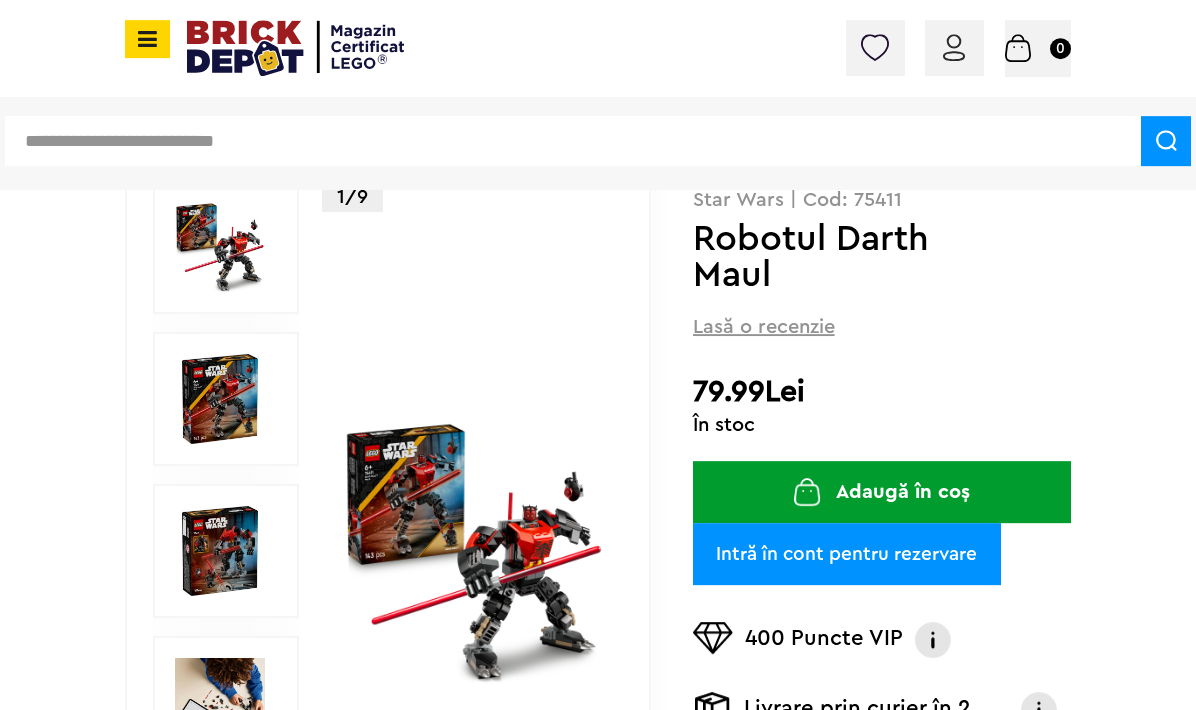 scroll, scrollTop: 306, scrollLeft: 0, axis: vertical 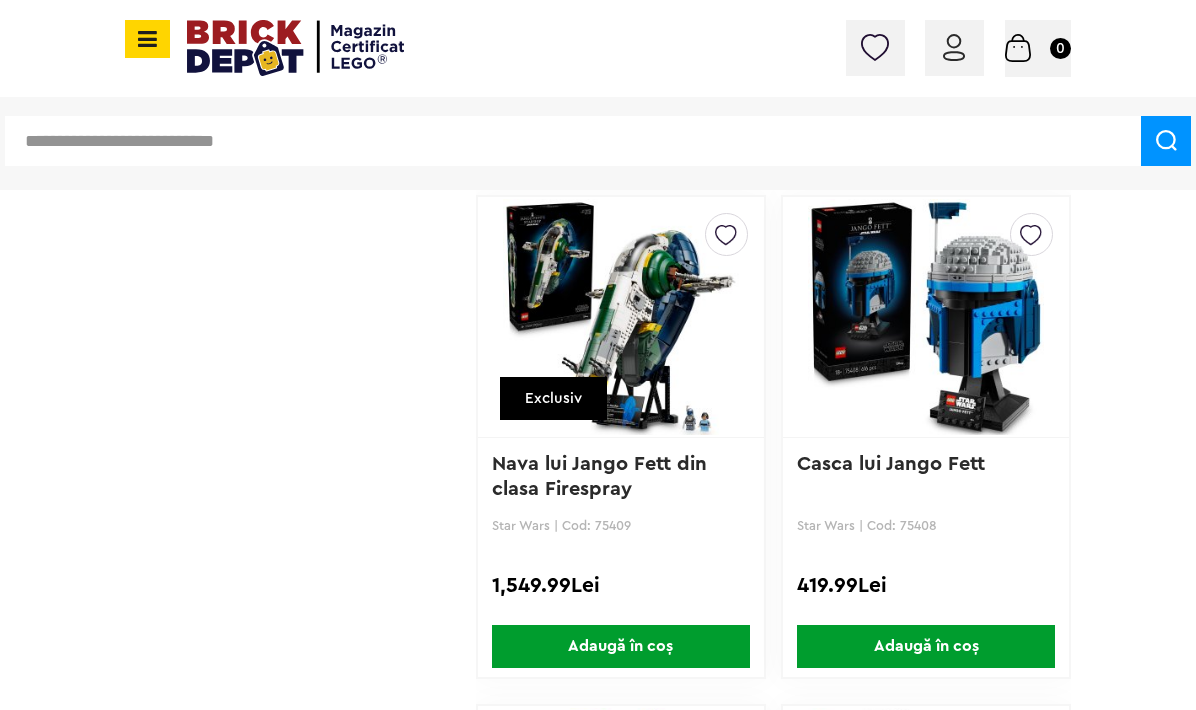 click at bounding box center (926, 1335) 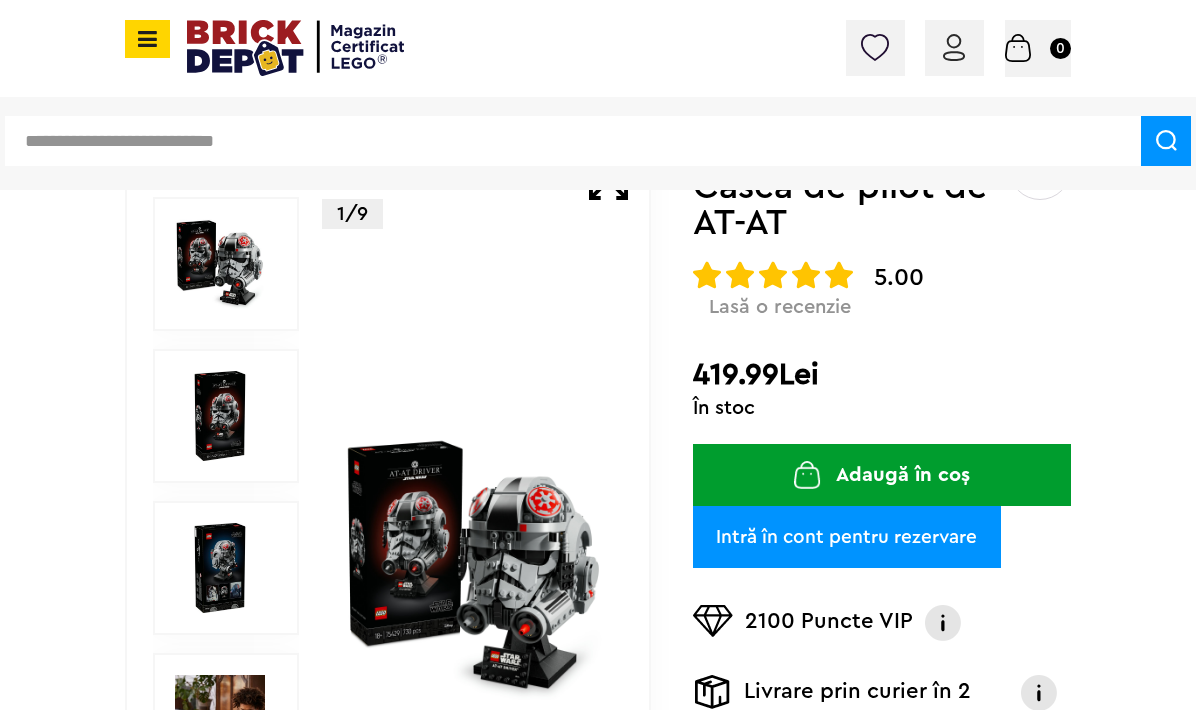 click at bounding box center [220, 416] 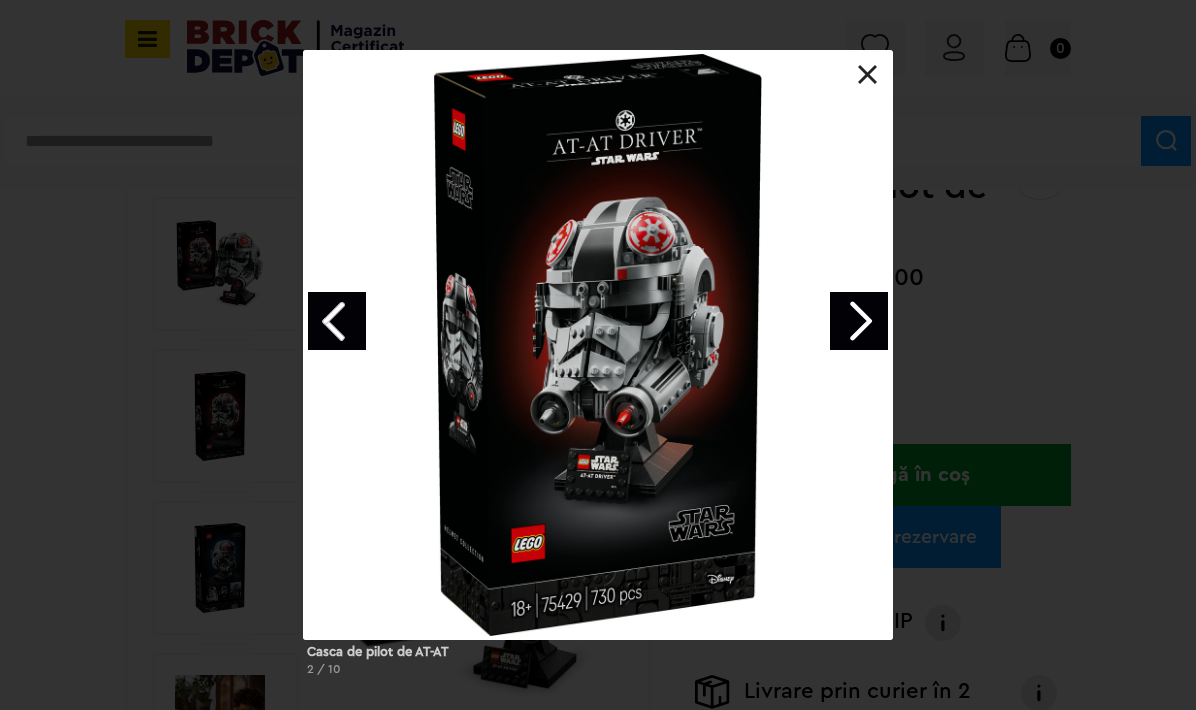 click at bounding box center (859, 321) 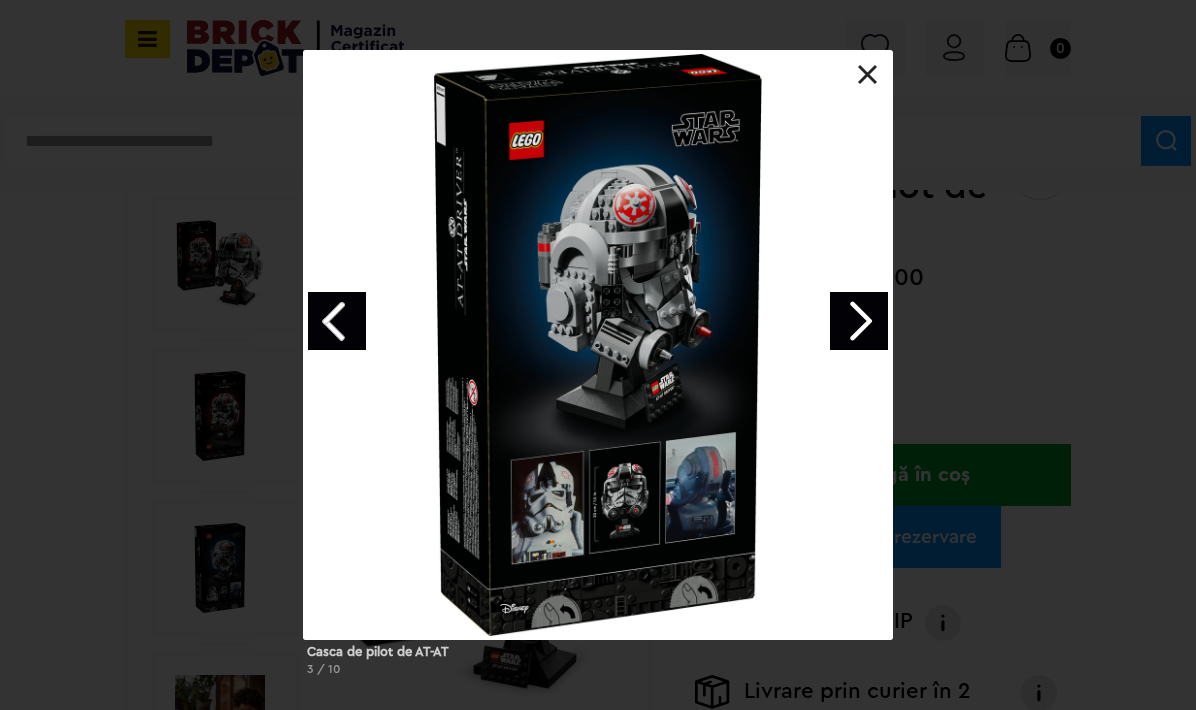 click at bounding box center (859, 321) 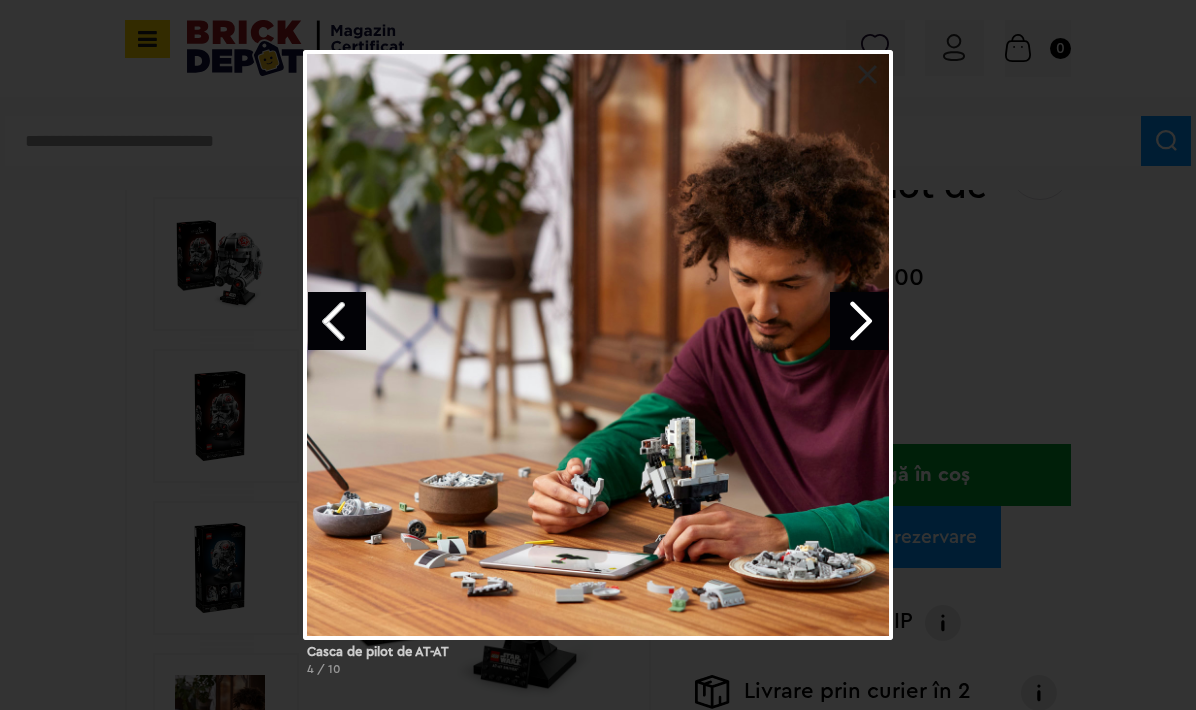 click at bounding box center [859, 321] 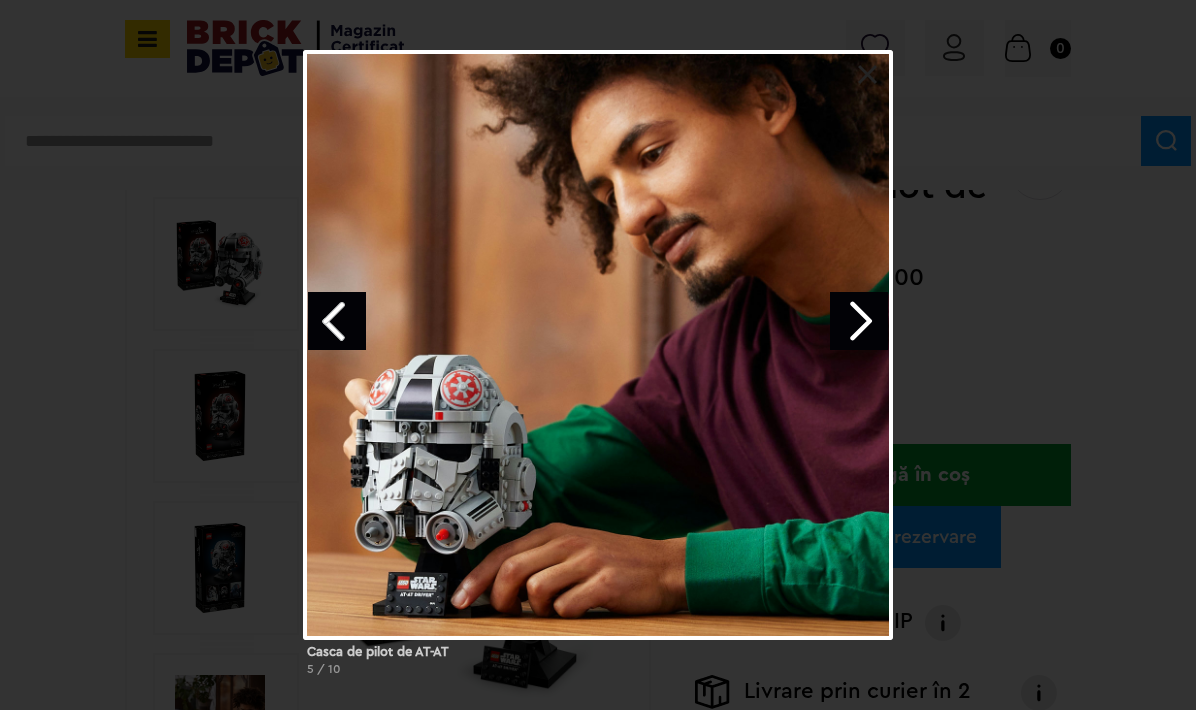 click at bounding box center [859, 321] 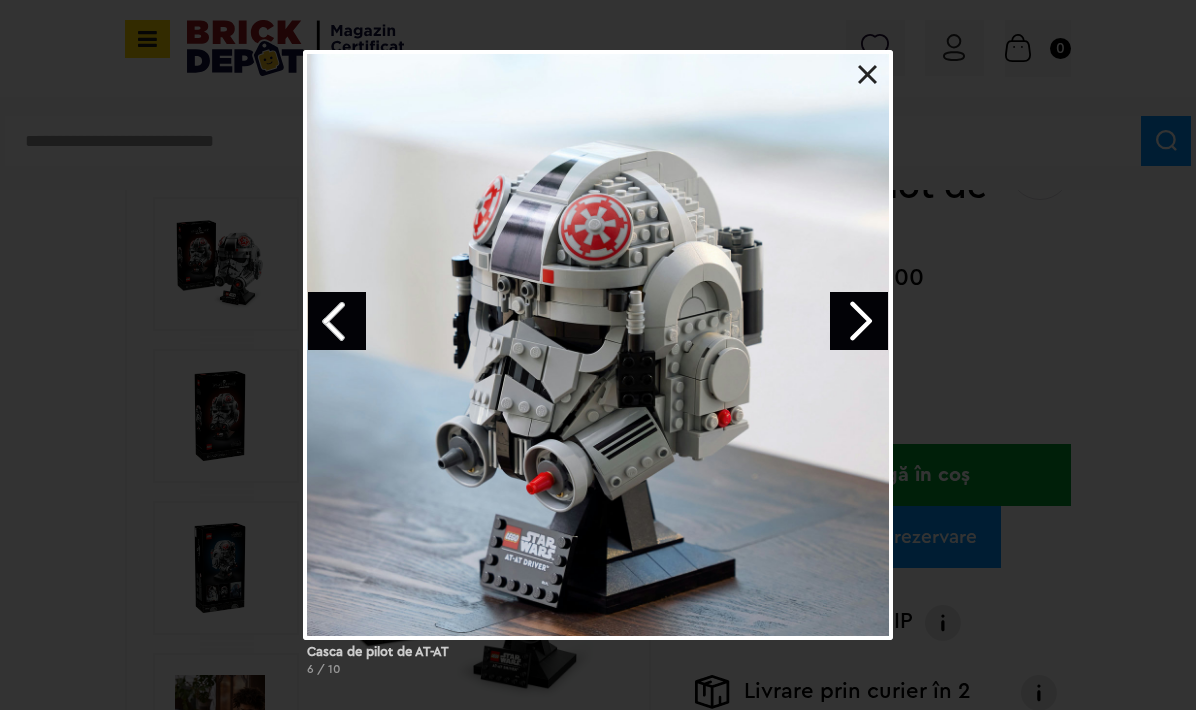 click at bounding box center (868, 75) 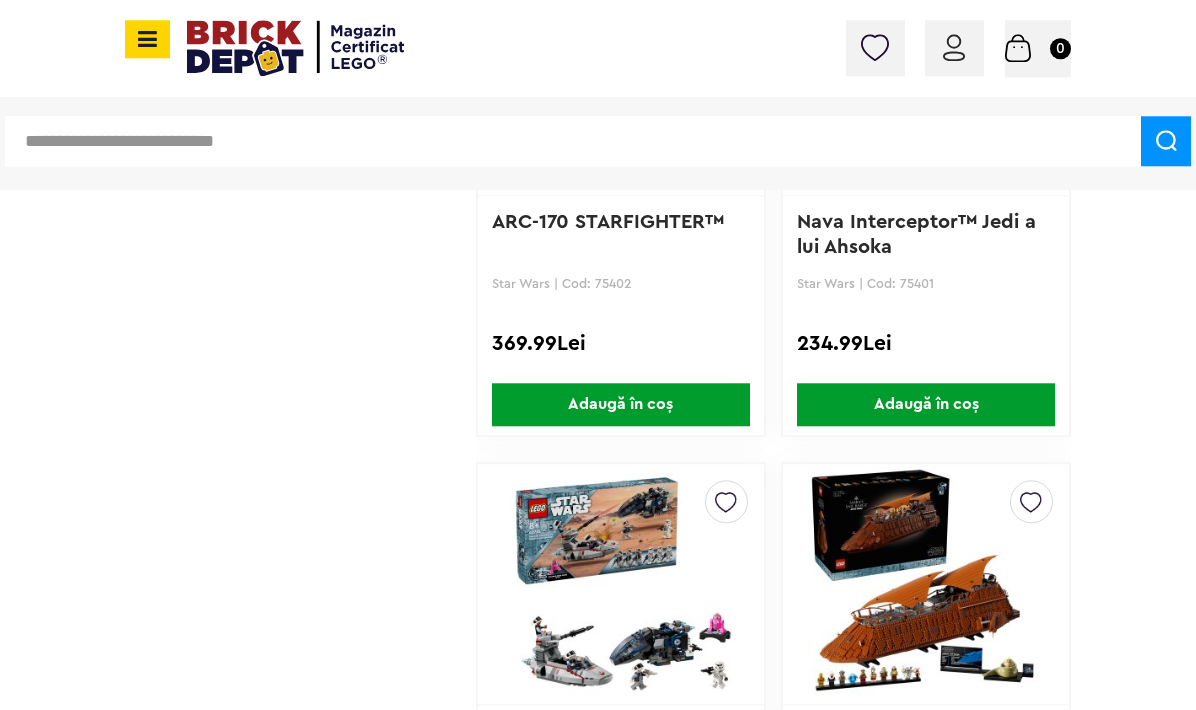 scroll, scrollTop: 4896, scrollLeft: 0, axis: vertical 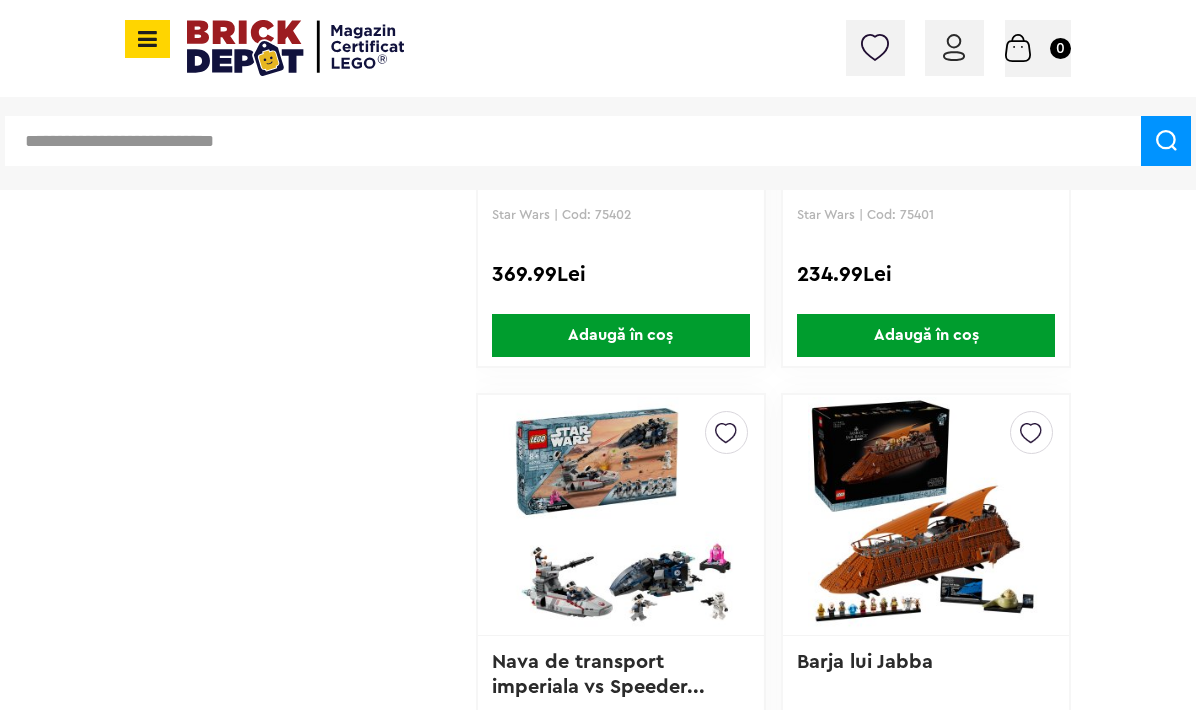 click on "2" at bounding box center (772, 2973) 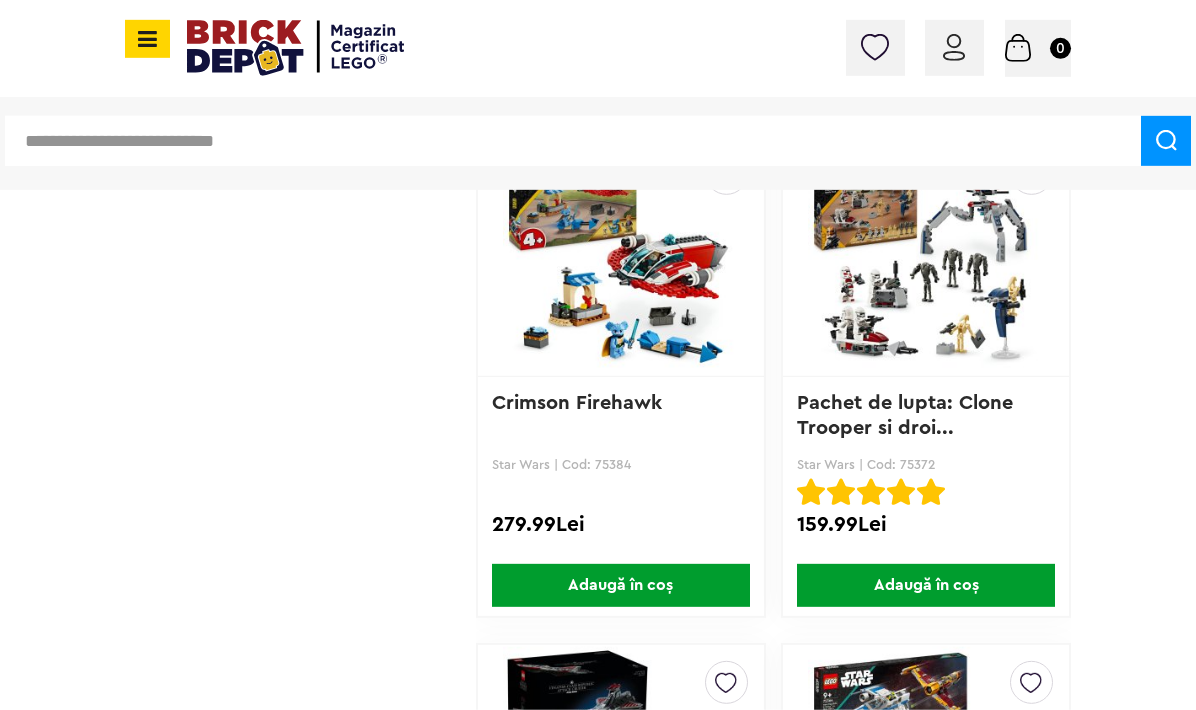 scroll, scrollTop: 4896, scrollLeft: 0, axis: vertical 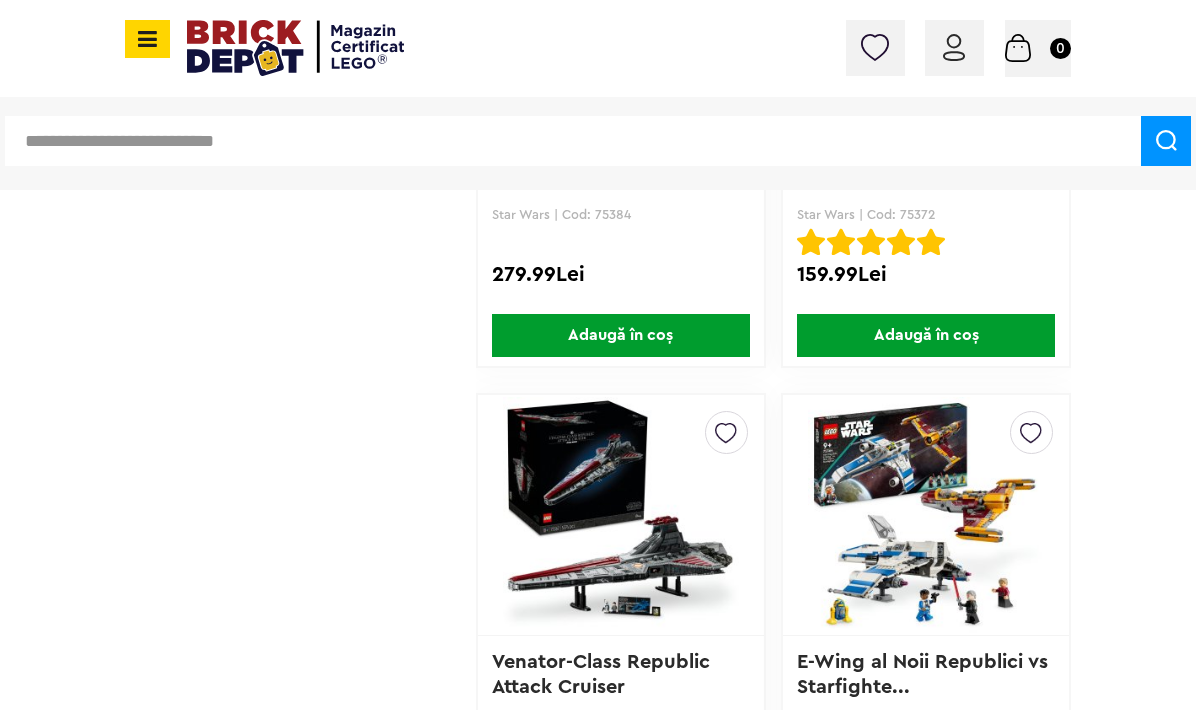 click on "3" at bounding box center (803, 2973) 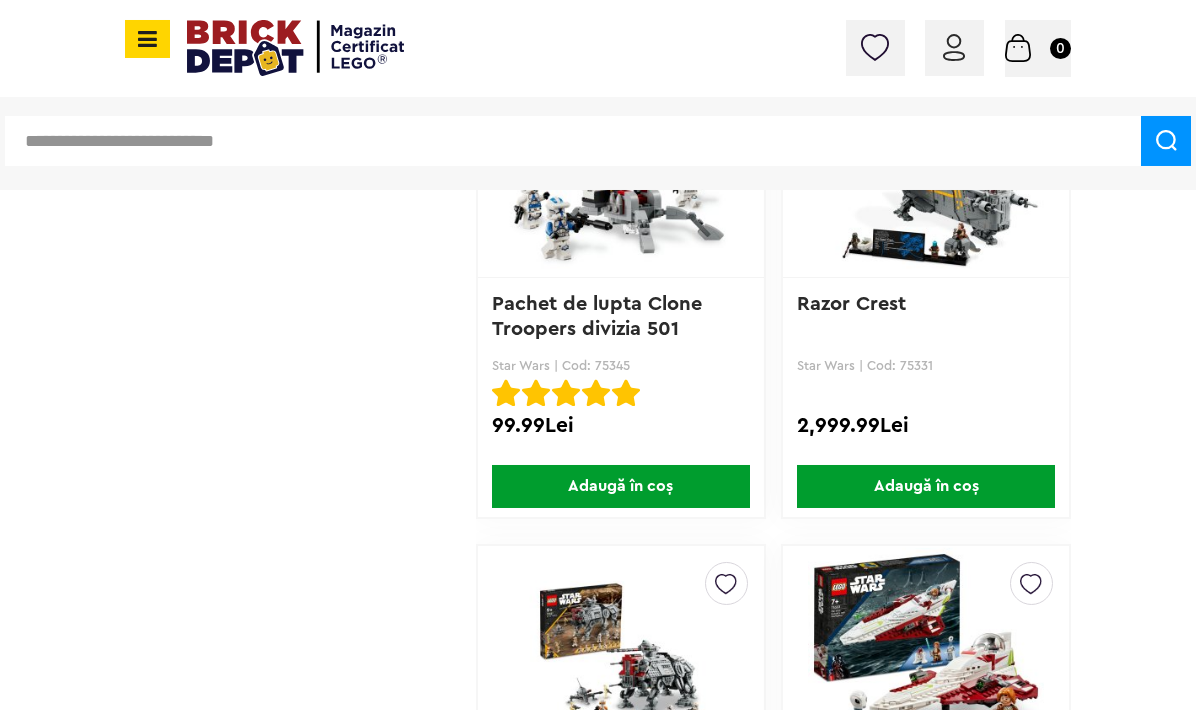 scroll, scrollTop: 1836, scrollLeft: 0, axis: vertical 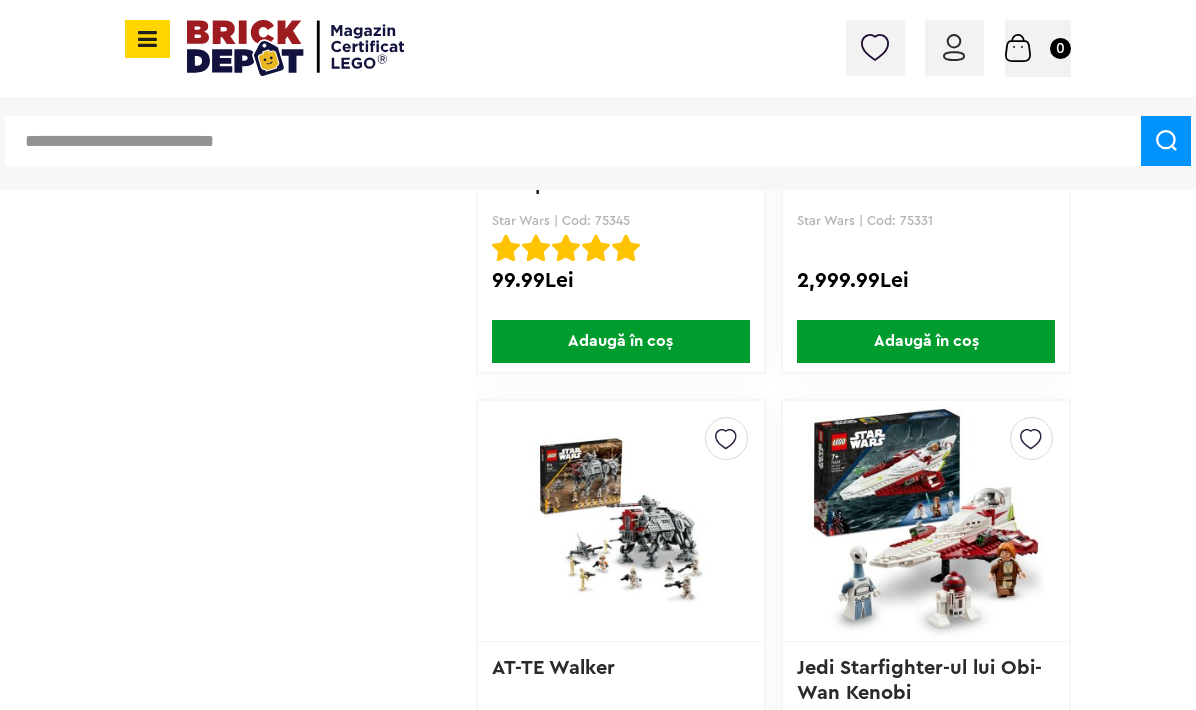click at bounding box center [926, 1030] 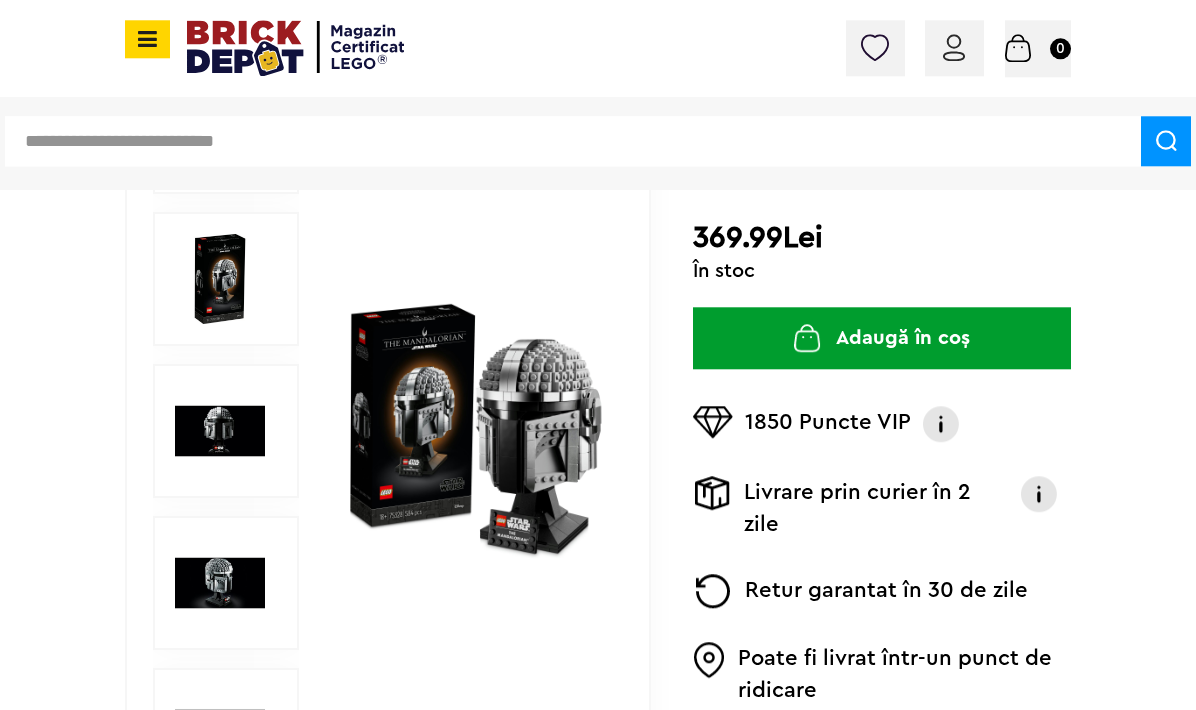 scroll, scrollTop: 408, scrollLeft: 0, axis: vertical 